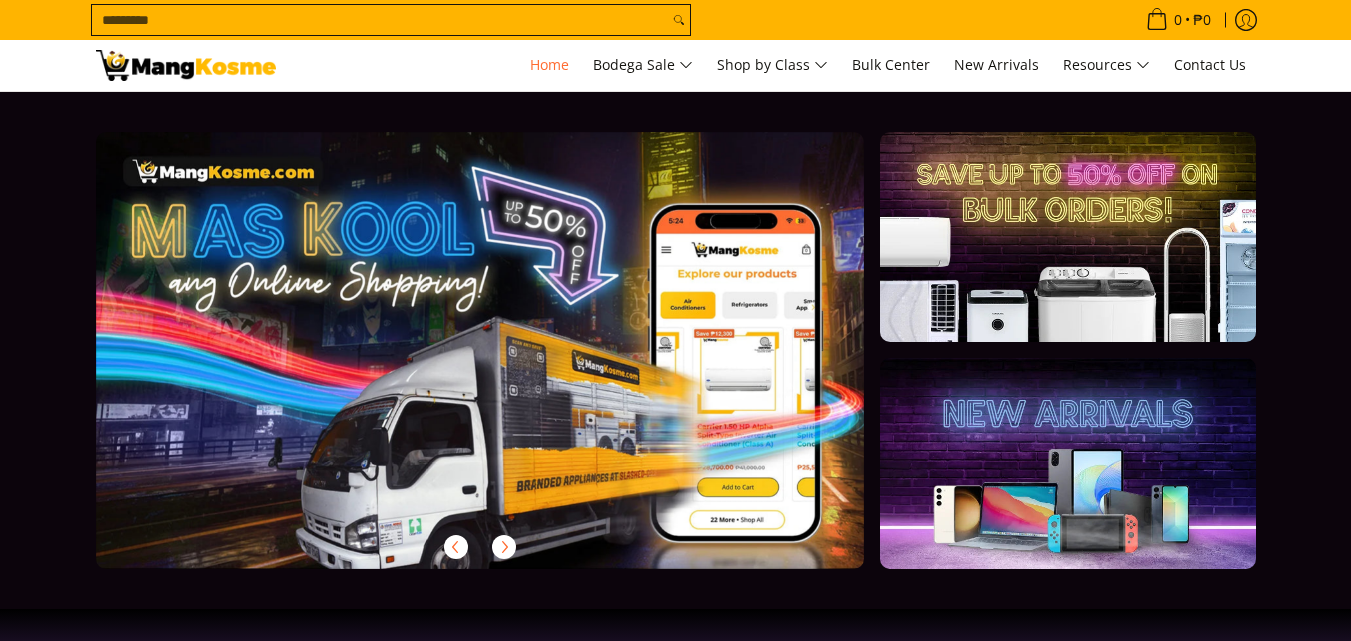 scroll, scrollTop: 0, scrollLeft: 0, axis: both 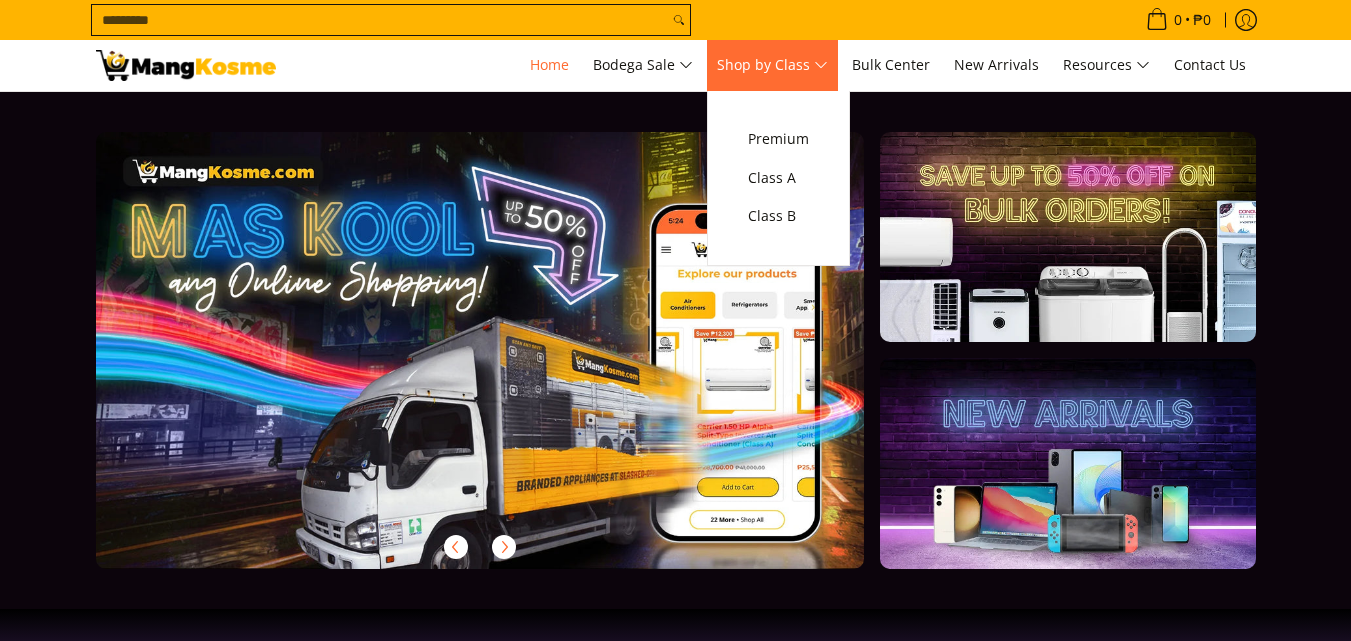 click on "Shop by Class" at bounding box center (772, 65) 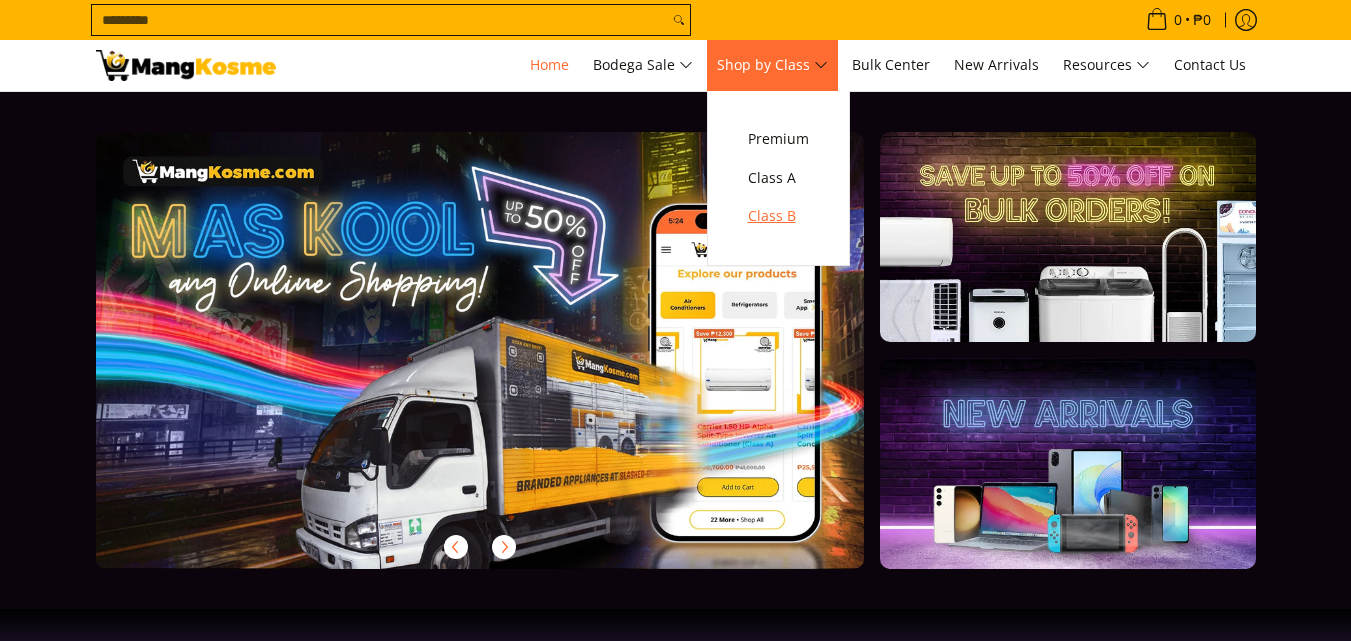 click on "Class B" at bounding box center (778, 216) 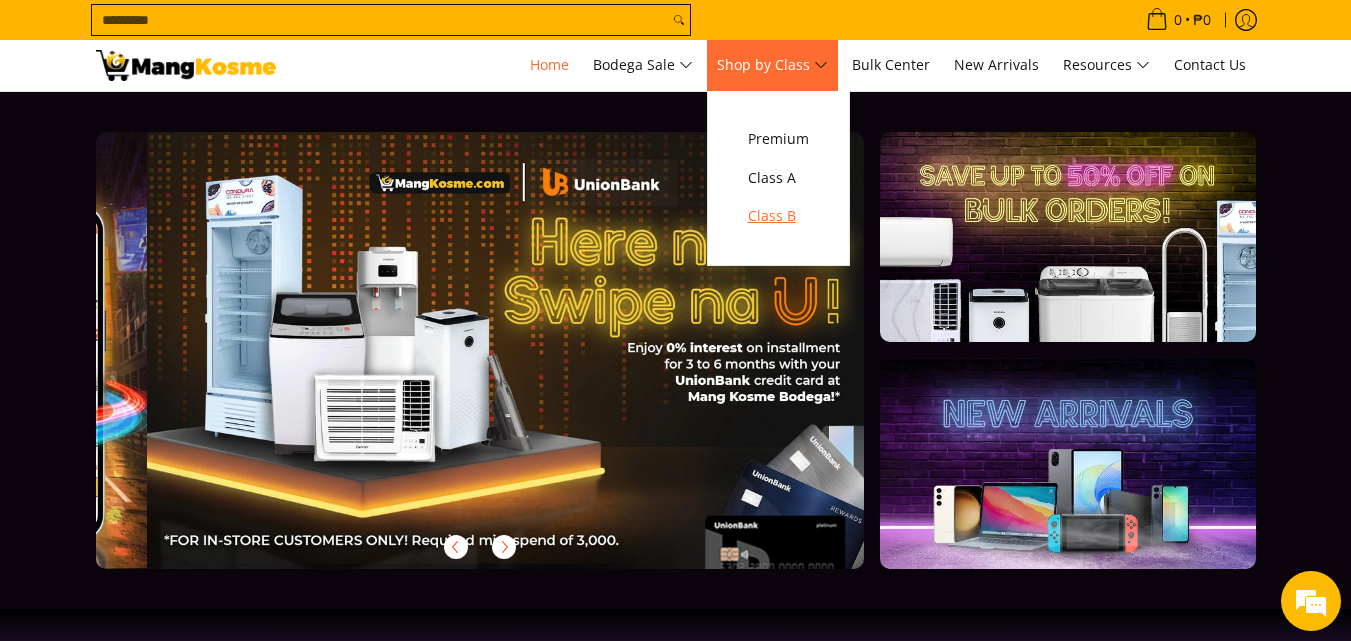 scroll, scrollTop: 0, scrollLeft: 768, axis: horizontal 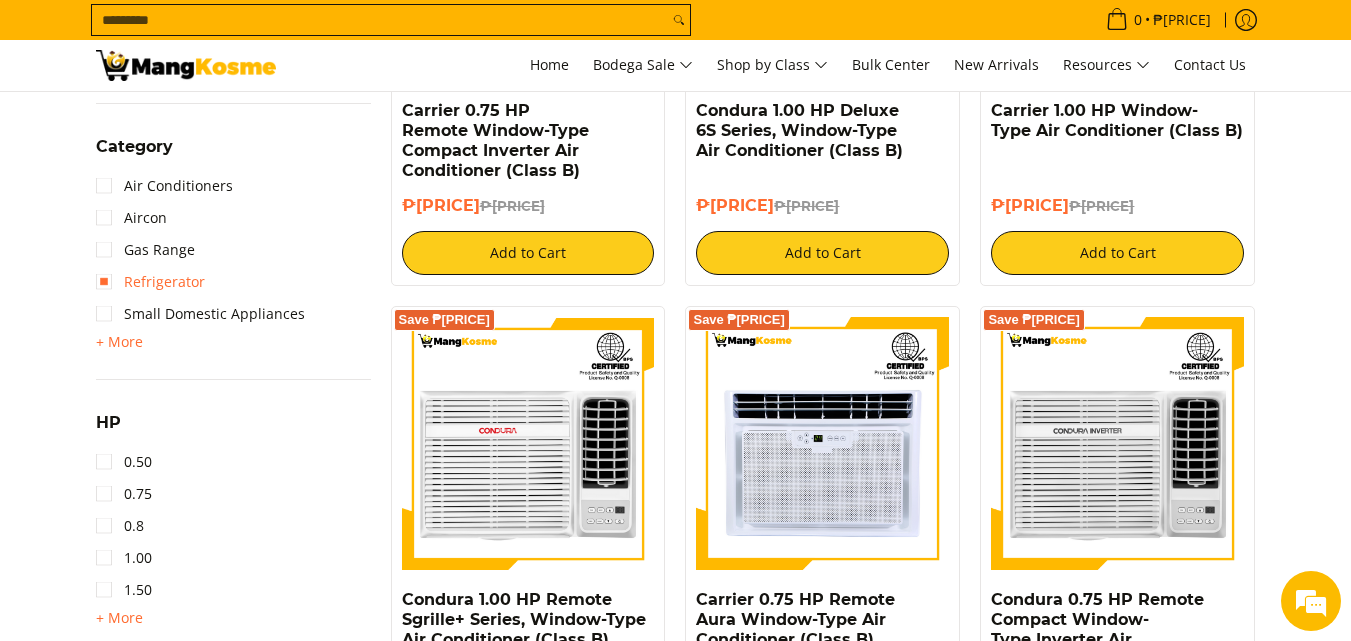 click on "Refrigerator" at bounding box center (150, 282) 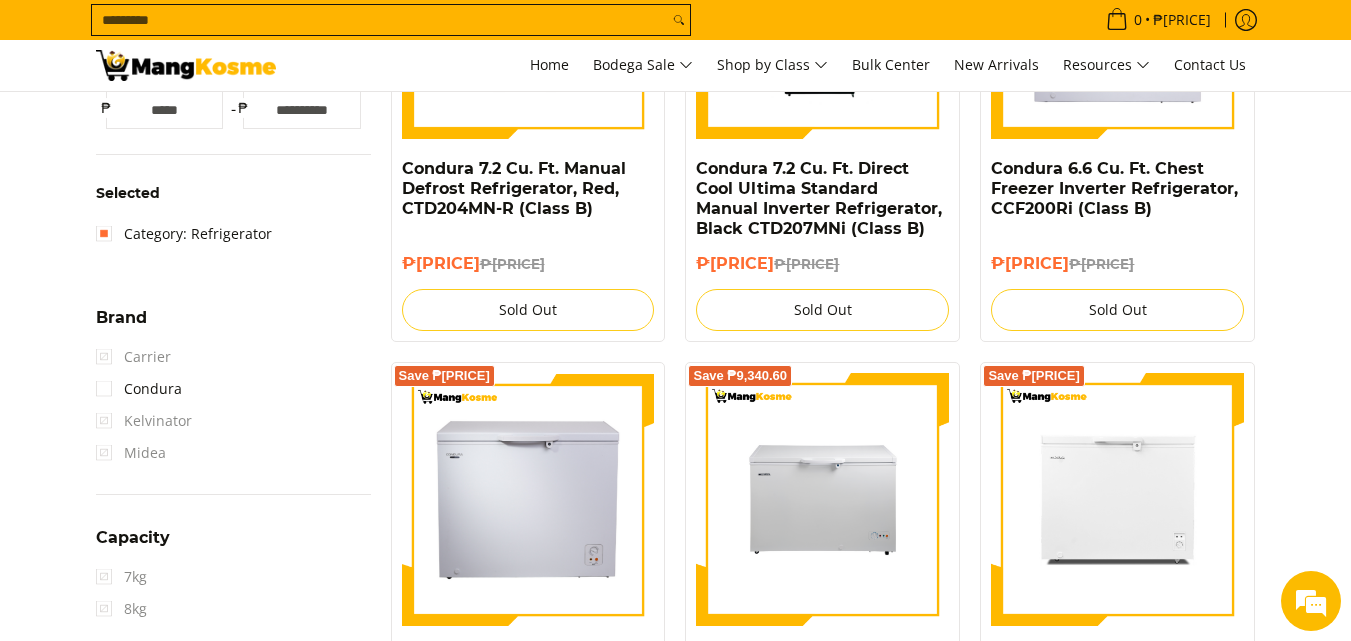 scroll, scrollTop: 853, scrollLeft: 0, axis: vertical 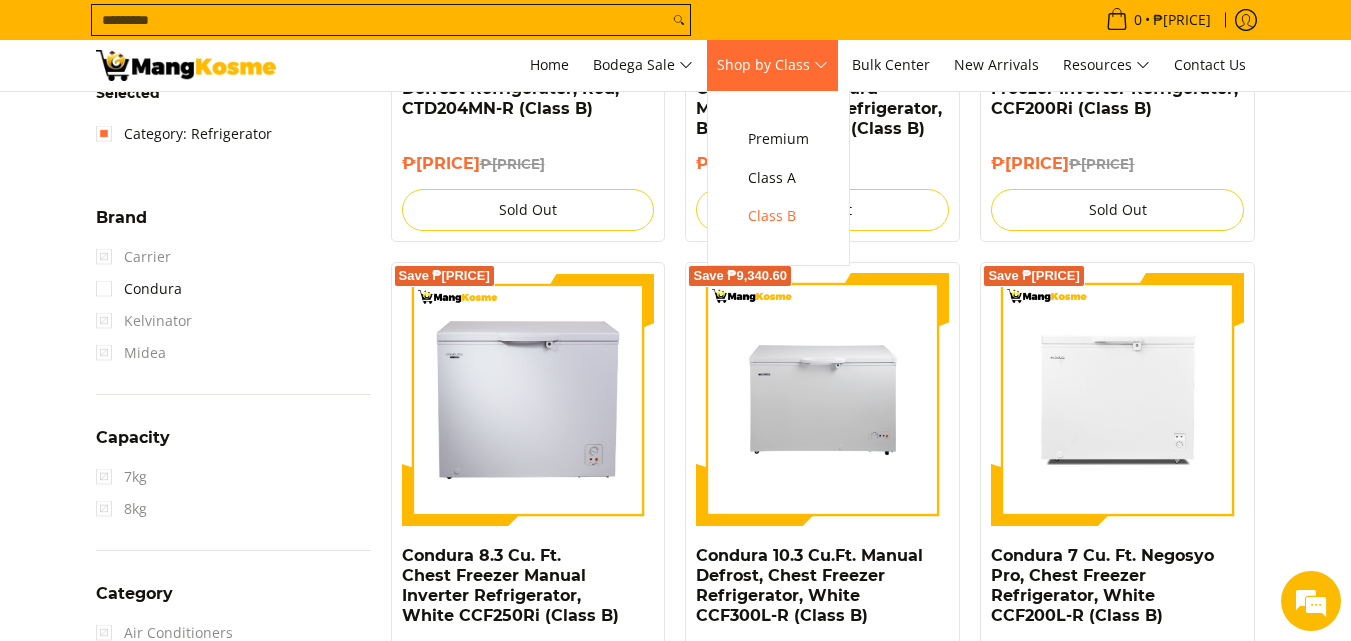click on "Shop by Class" at bounding box center (772, 65) 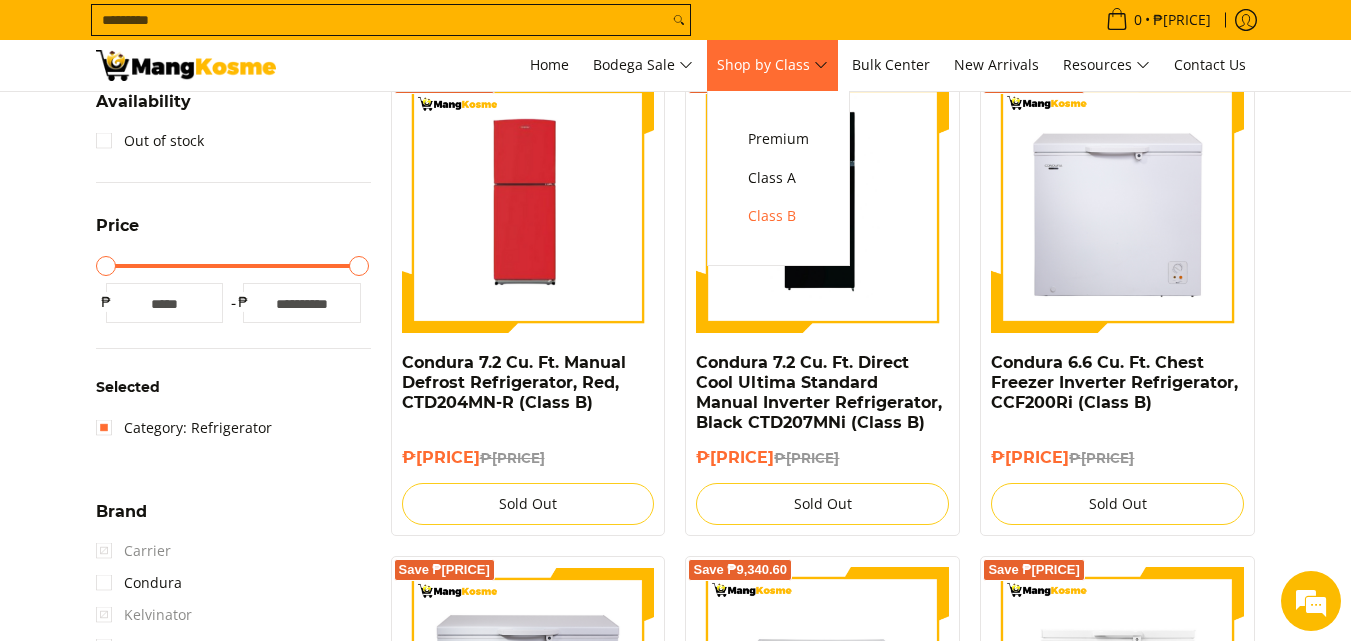 scroll, scrollTop: 0, scrollLeft: 0, axis: both 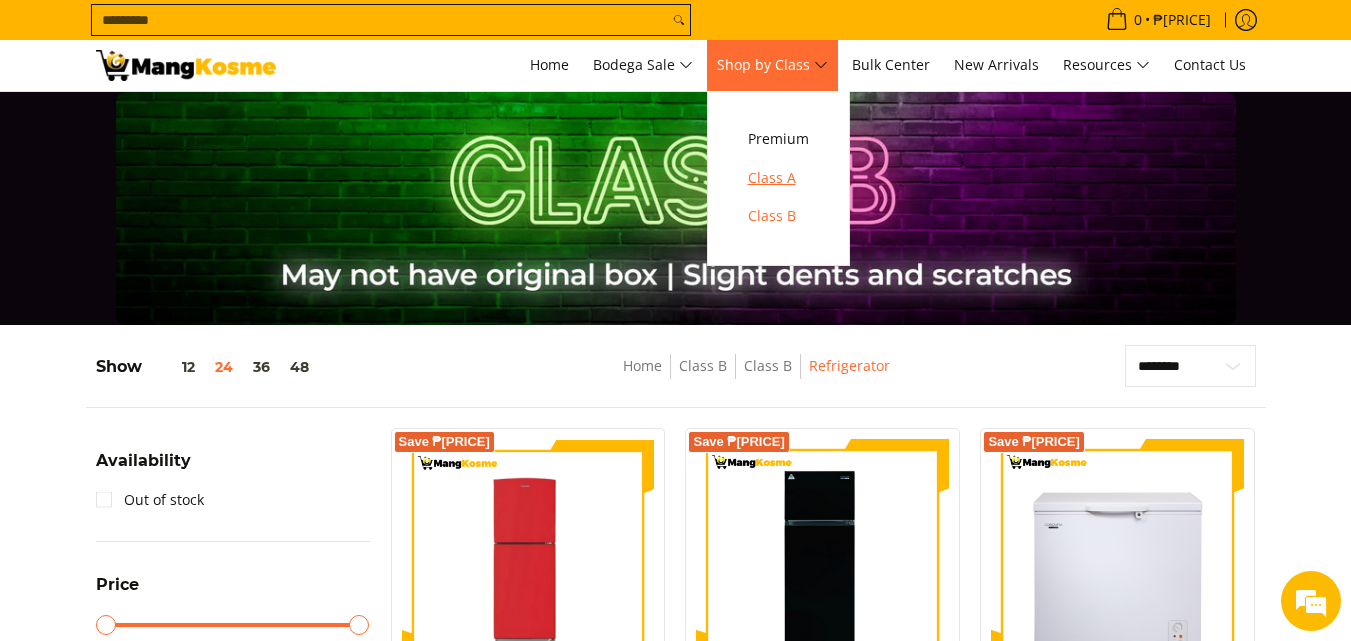 click on "Class A" at bounding box center [778, 178] 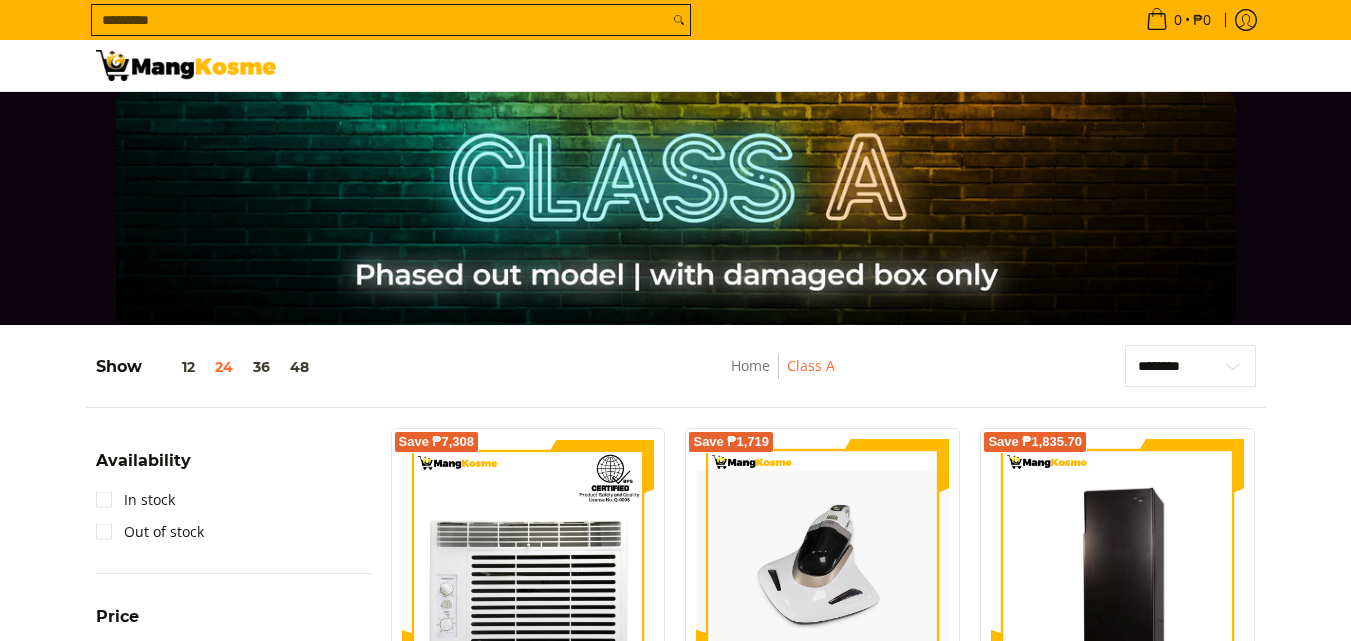 scroll, scrollTop: 0, scrollLeft: 0, axis: both 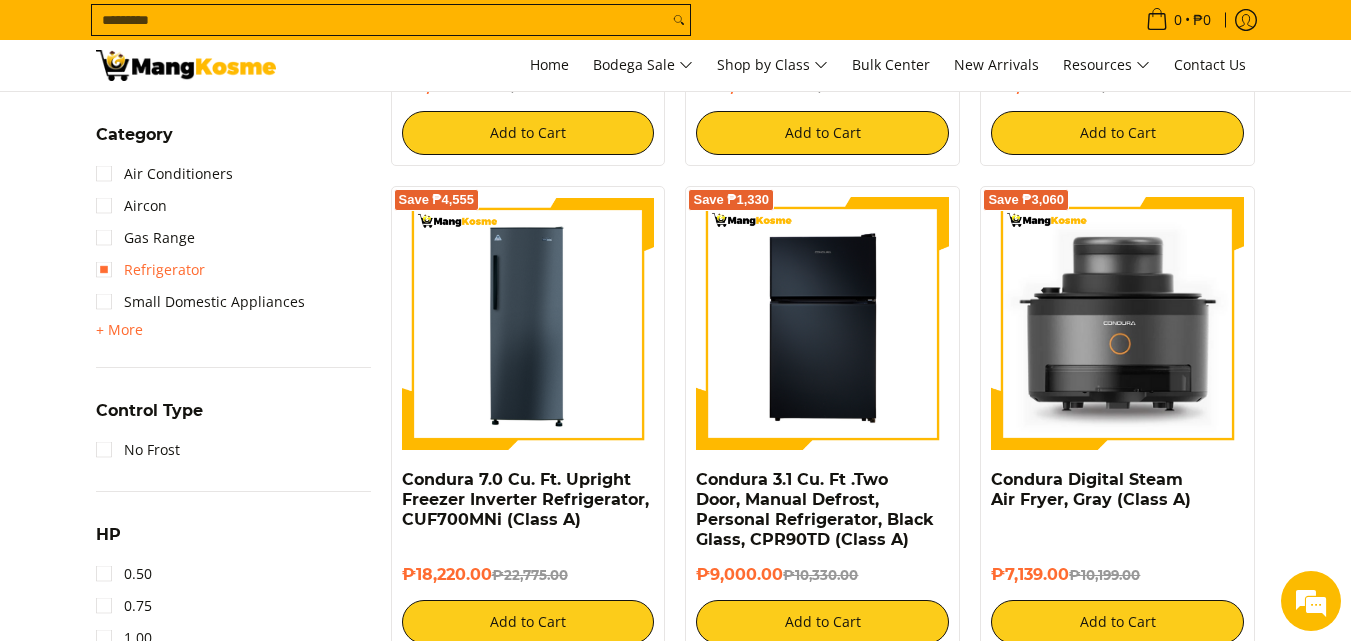 click on "Refrigerator" at bounding box center (150, 270) 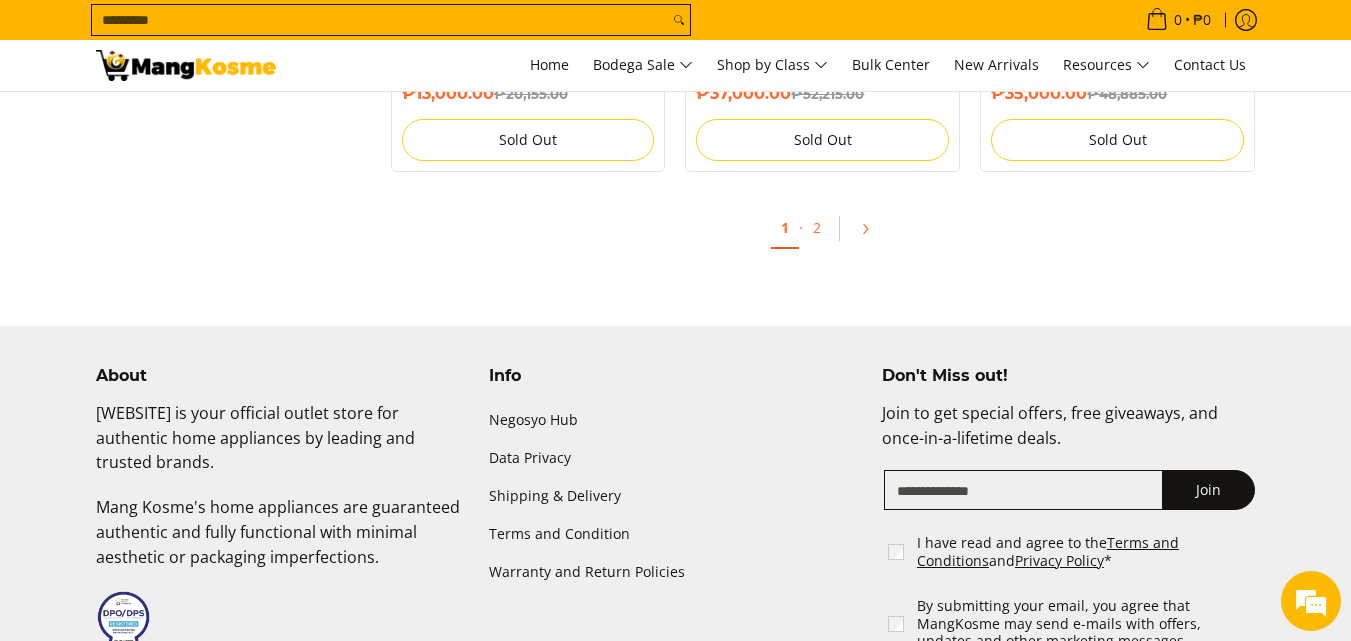 scroll, scrollTop: 3953, scrollLeft: 0, axis: vertical 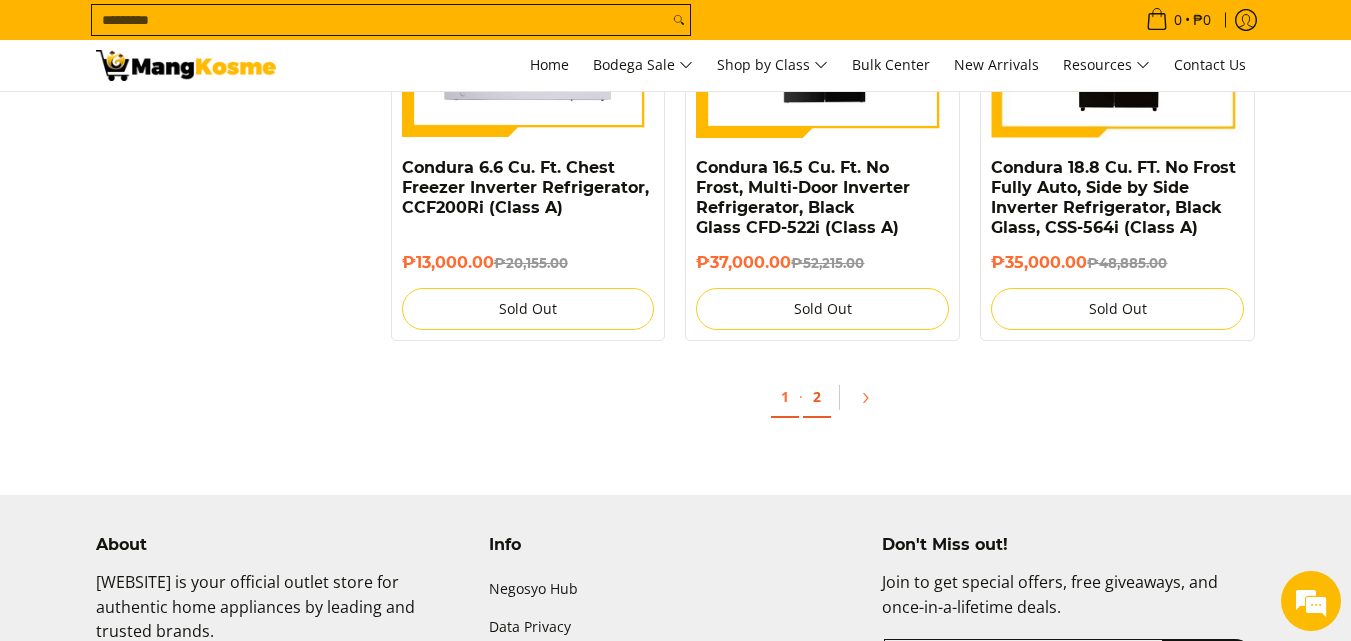click on "2" at bounding box center [817, 397] 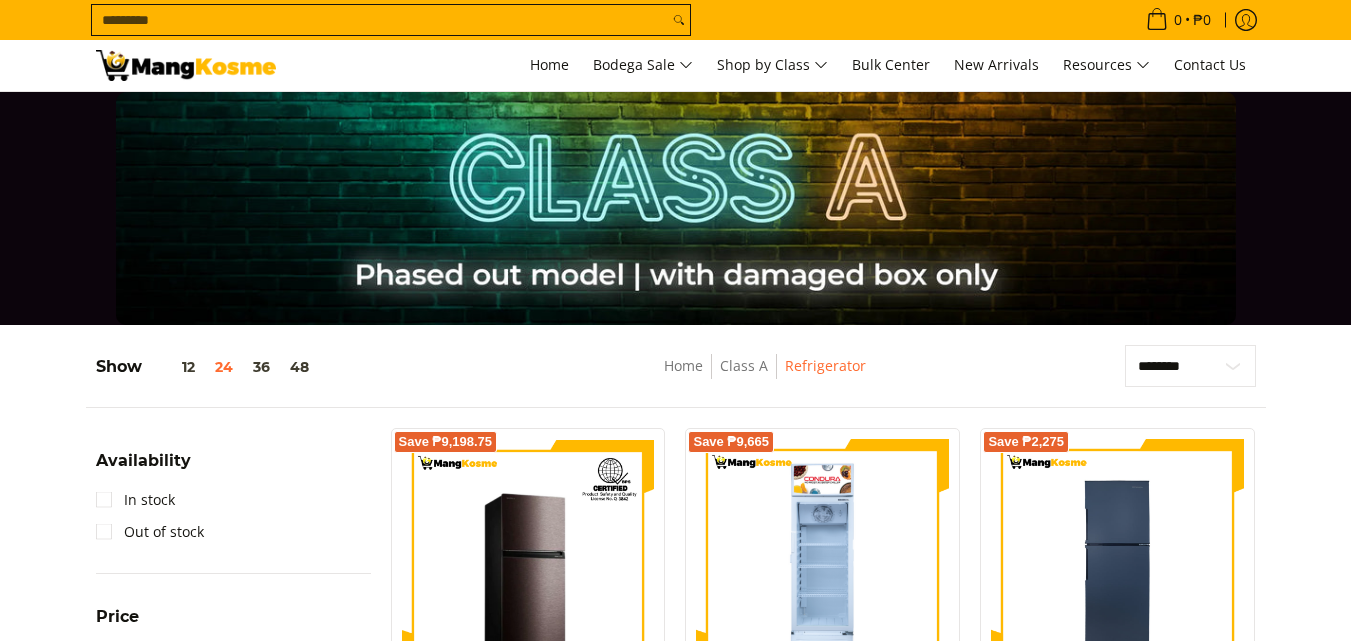 scroll, scrollTop: 0, scrollLeft: 0, axis: both 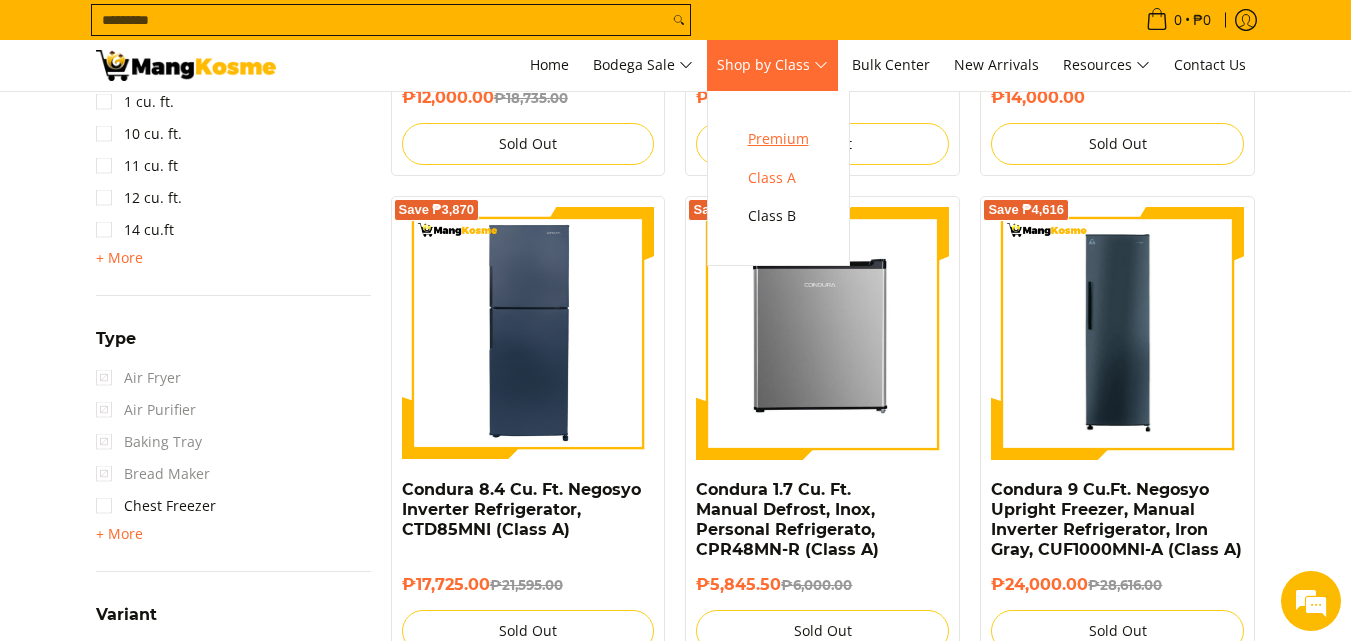 click on "Premium" at bounding box center [778, 139] 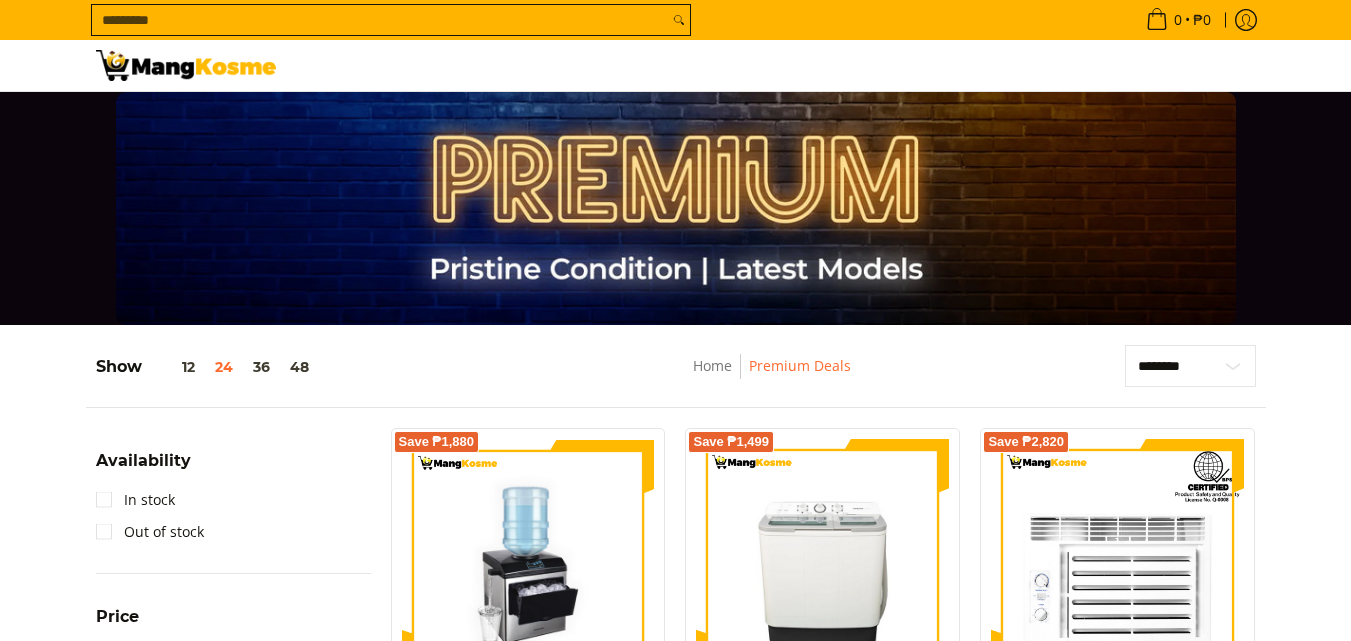 scroll, scrollTop: 0, scrollLeft: 0, axis: both 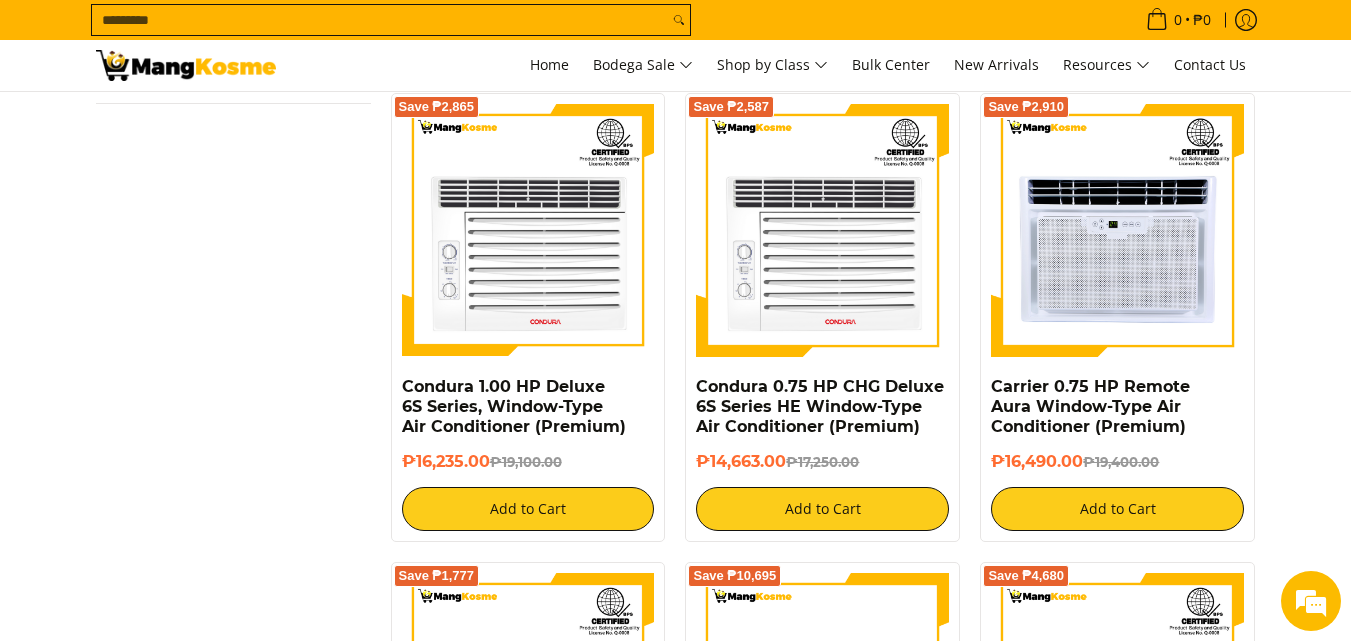 click on "Search..." at bounding box center (380, 20) 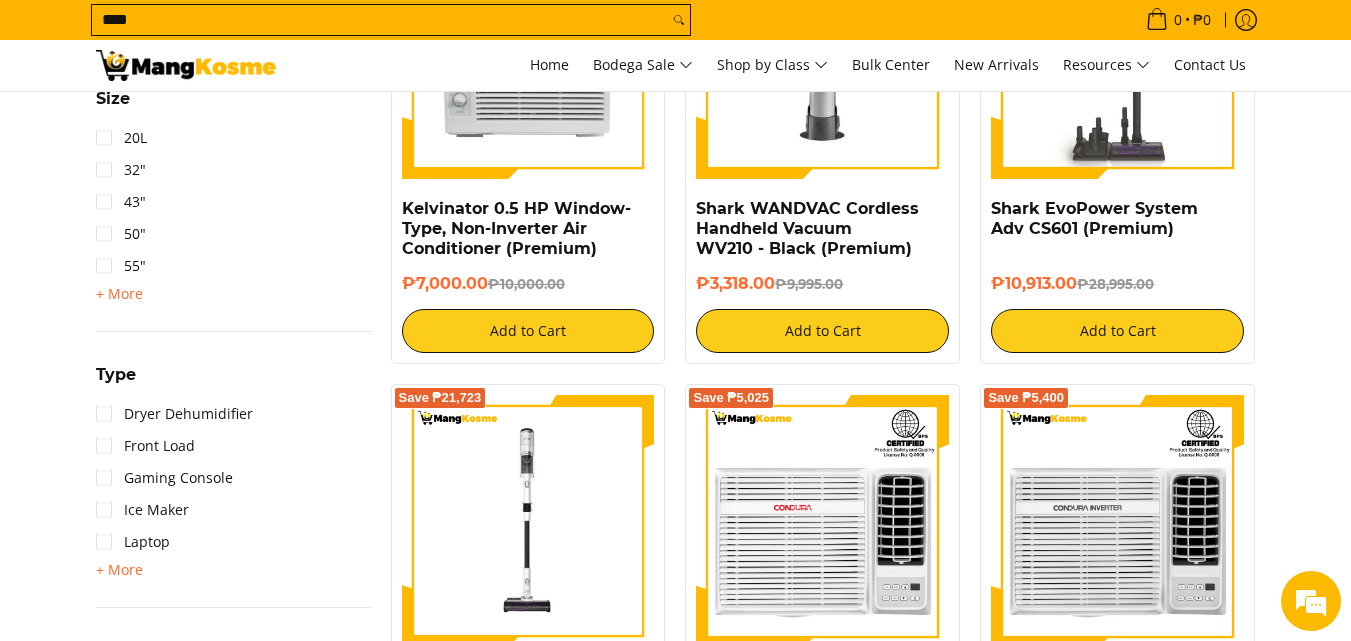 scroll, scrollTop: 1838, scrollLeft: 0, axis: vertical 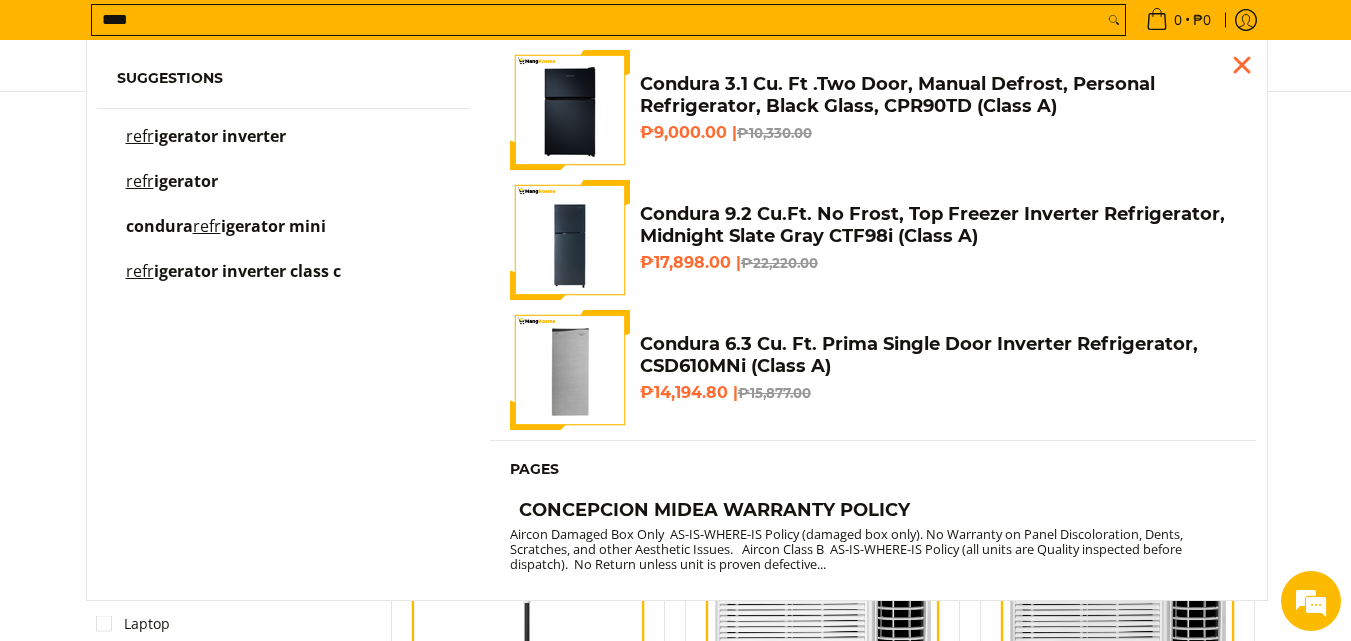 type on "****" 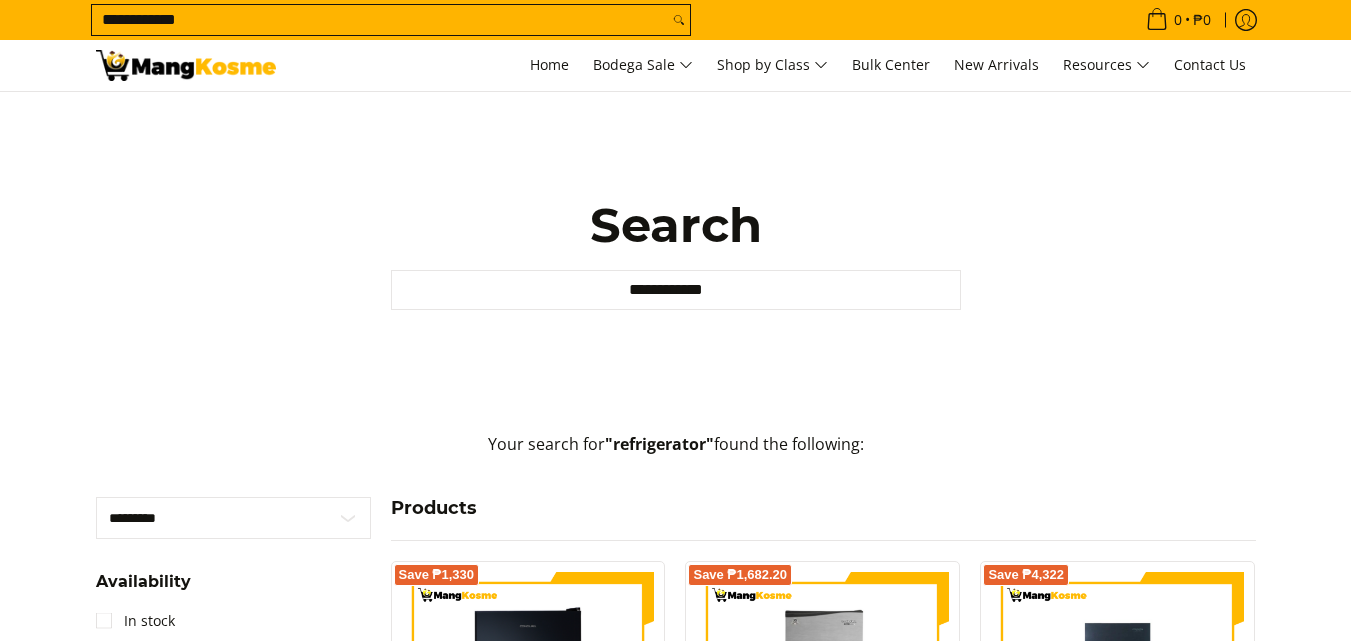 scroll, scrollTop: 0, scrollLeft: 0, axis: both 